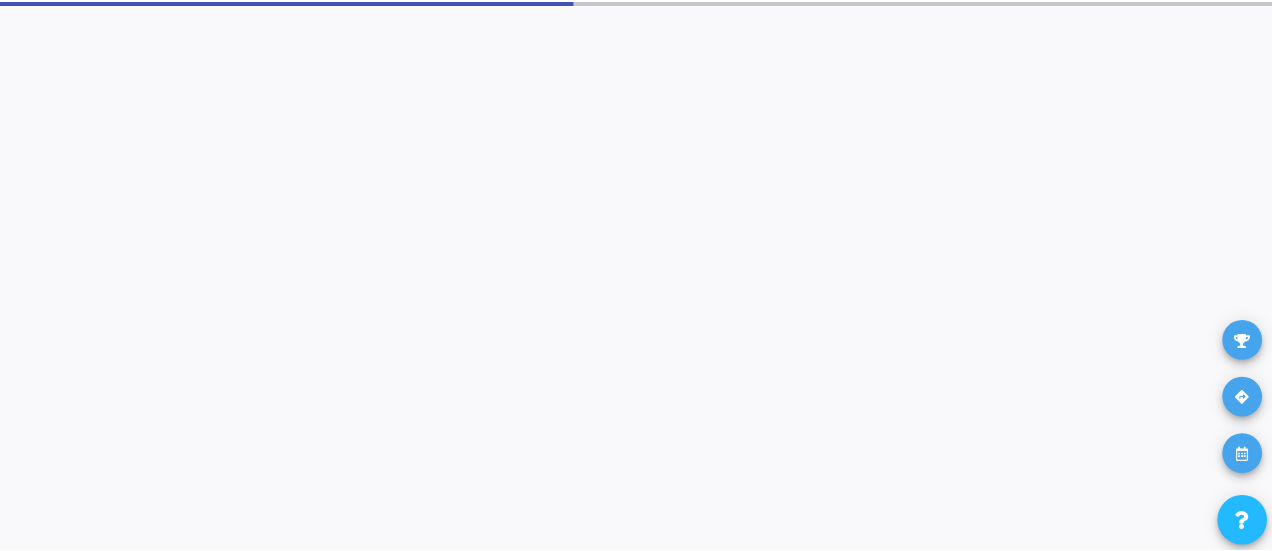 scroll, scrollTop: 0, scrollLeft: 0, axis: both 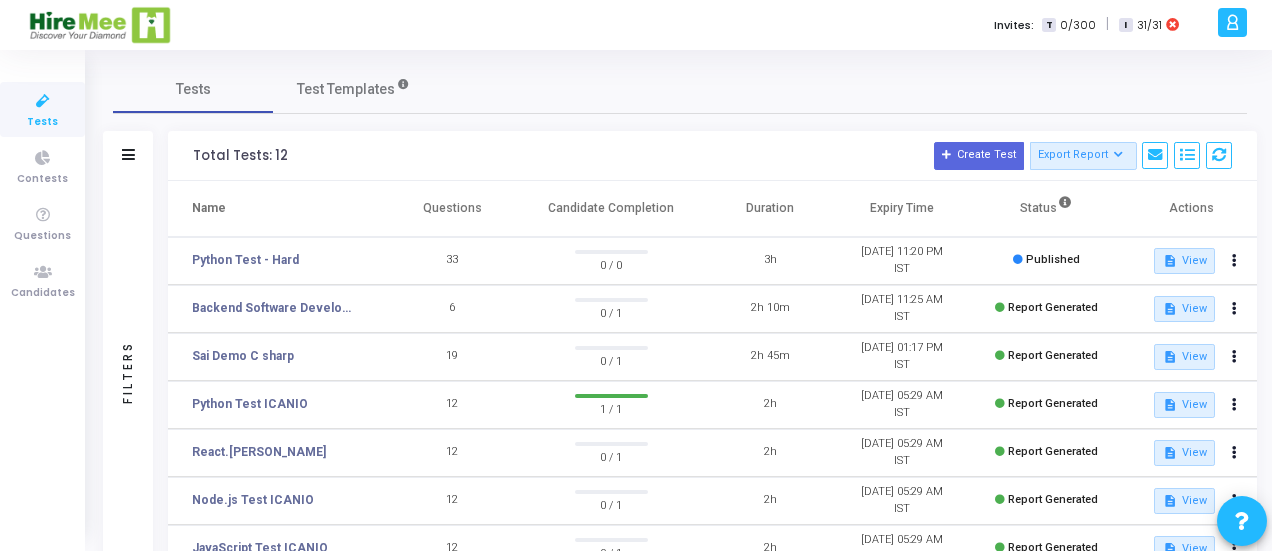 click 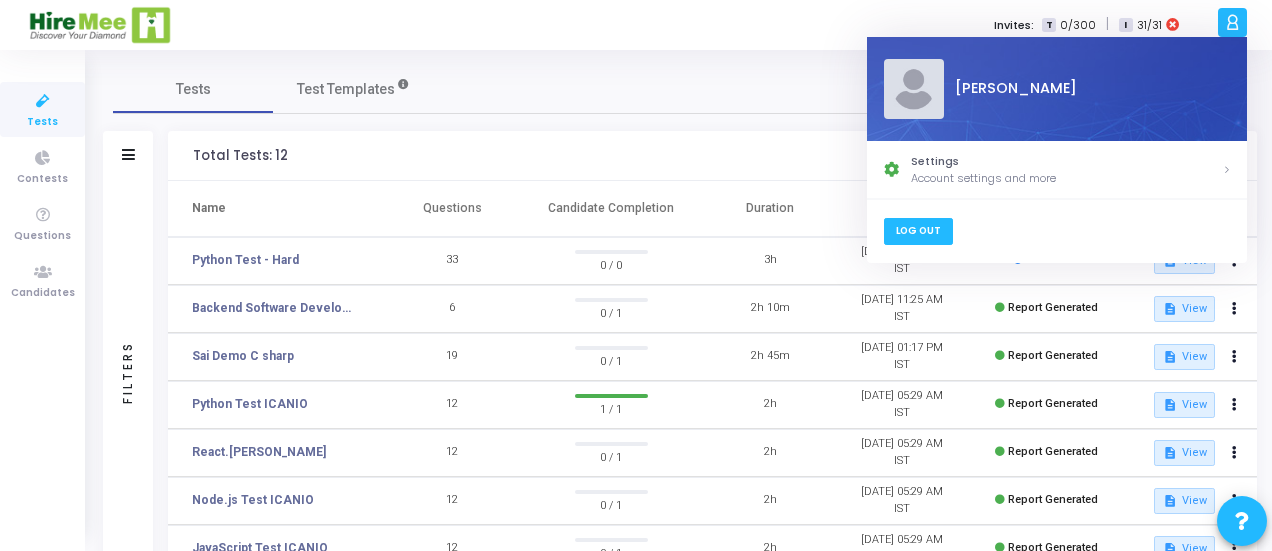 click on "Log Out" 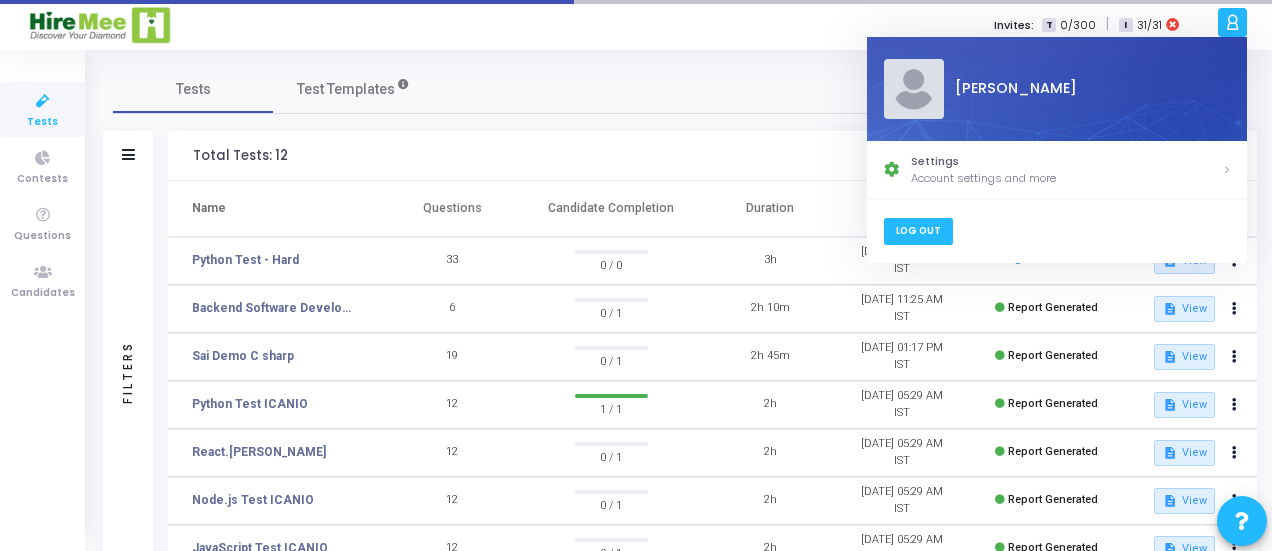 scroll, scrollTop: -170, scrollLeft: 0, axis: vertical 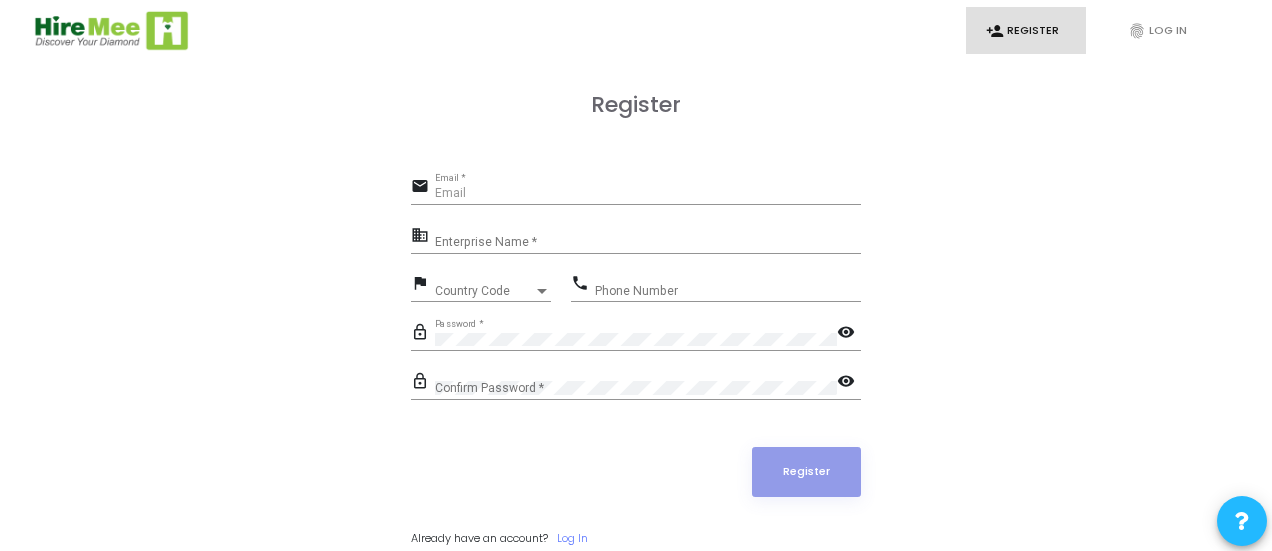 type on "gavin.p@hiremee.co.in" 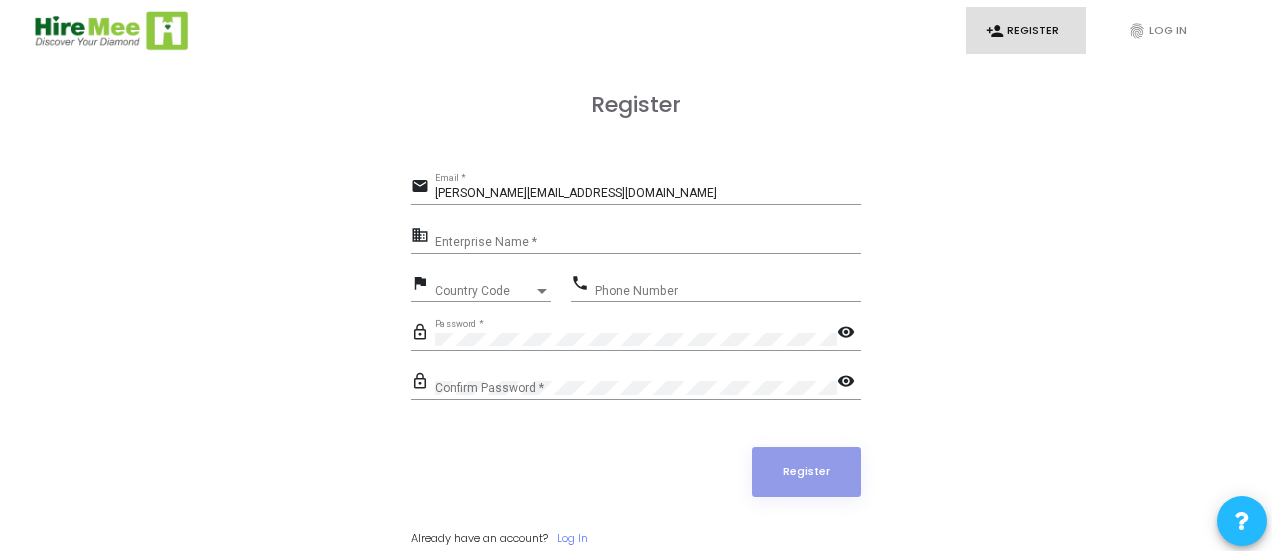 click on "Register email gavin.p@hiremee.co.in Email * business Enterprise Name * flag Country Code Country Code phone Phone Number lock_outline Password *  visibility
lock_outline Confirm Password *  visibility
Register Already have an account?     Log In" 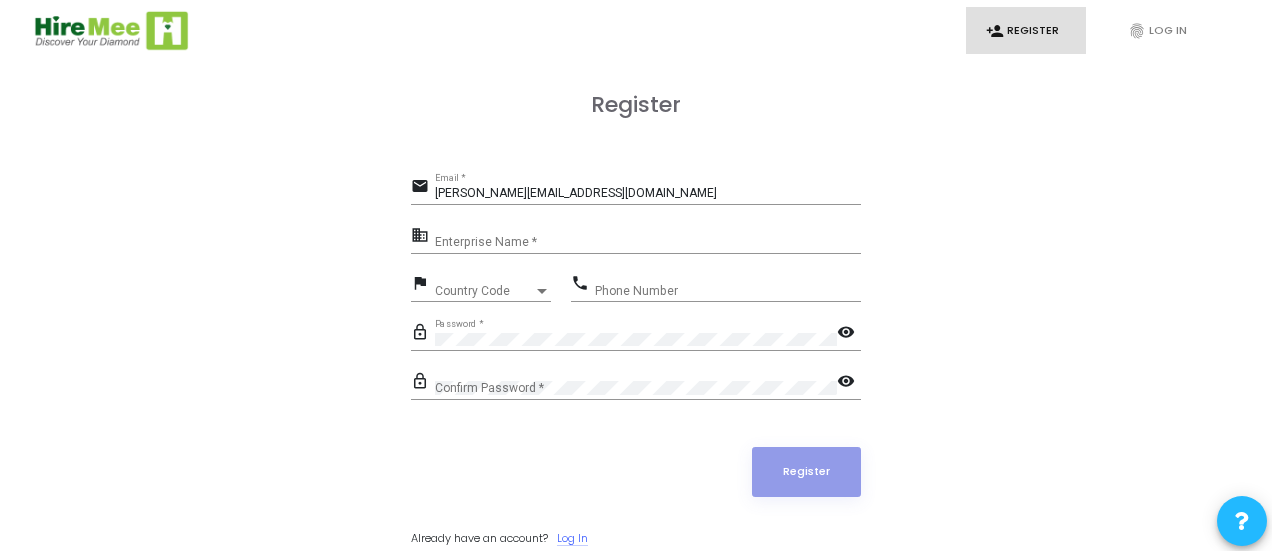 click on "Log In" 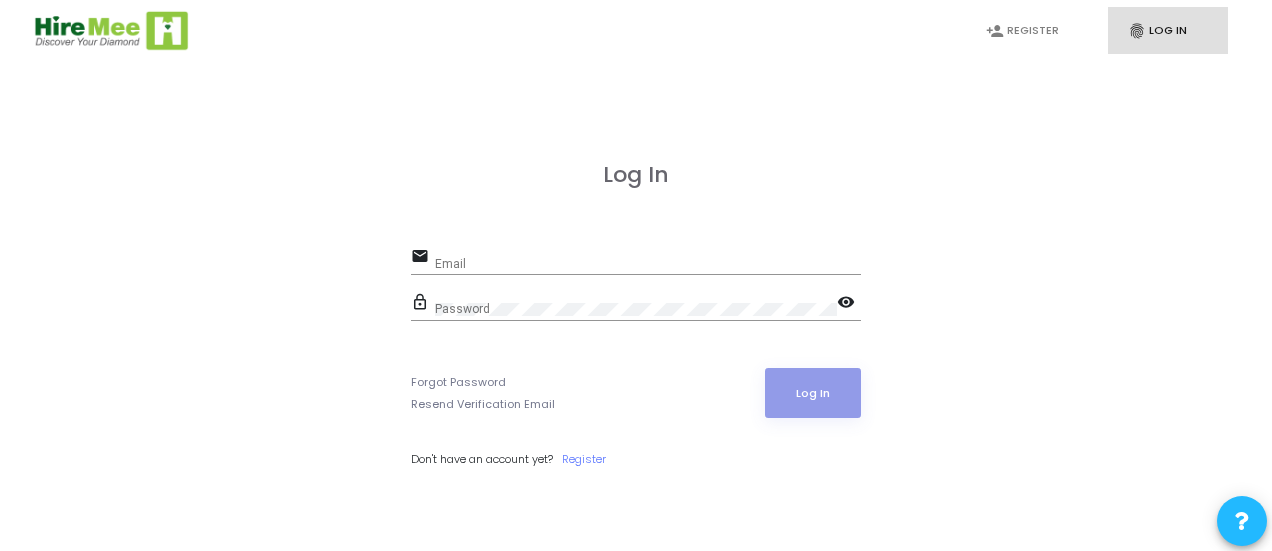 type on "gavin.p@hiremee.co.in" 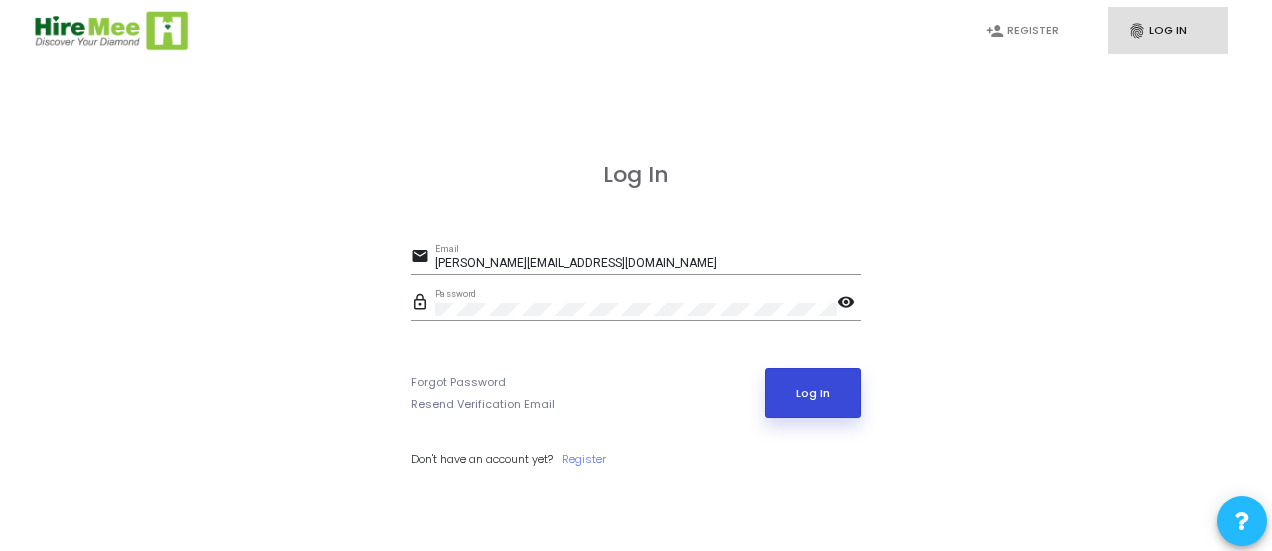 click on "Log In" at bounding box center (813, 393) 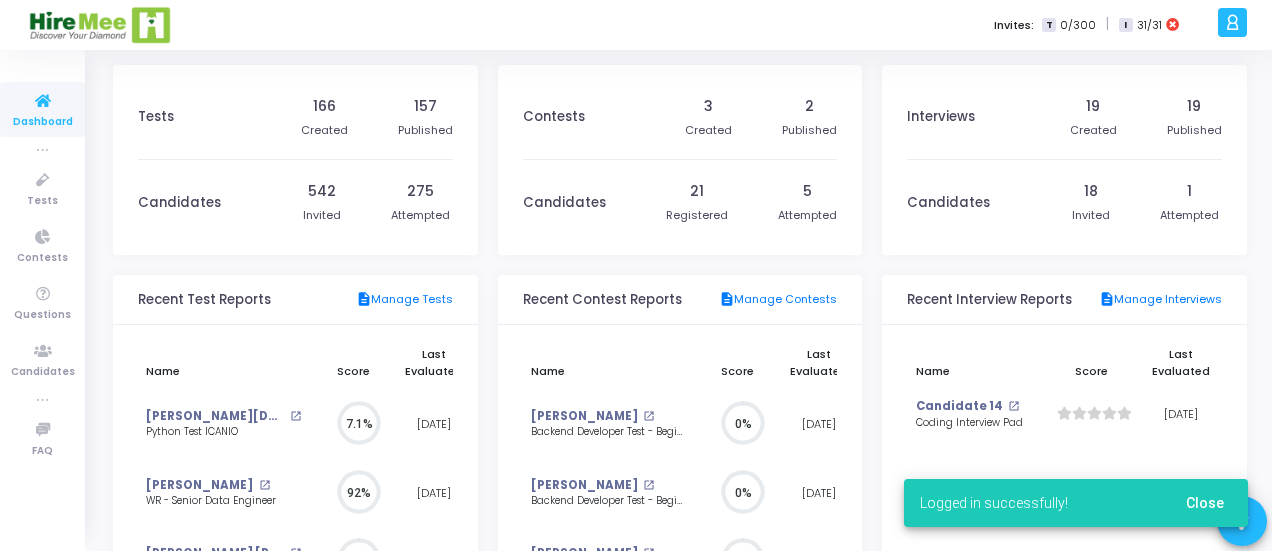 scroll, scrollTop: 9, scrollLeft: 10, axis: both 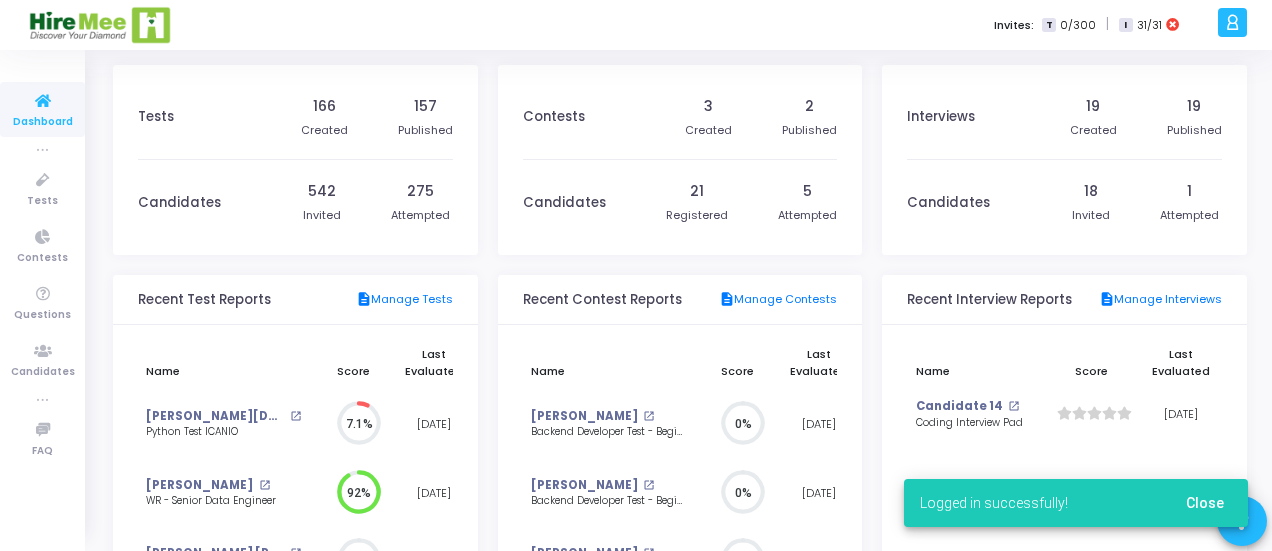click on "Tests 166 Created 157 Published Candidates 542 Invited 275 Attempted Recent Test Reports description  Manage Tests  Name Score Last Evaluated  Vinoth Raja K open_in_new  Python Test ICANIO  7.1%  4 months ago   Moinuddin K open_in_new  WR - Senior Data Engineer  92%  4 months ago   Ankita Ramchandra Dhuri open_in_new  WR - Senior Data Engineer  0%  5 months ago   Ankita Ramchandra Dhuri open_in_new  WR - Senior Data Engineer  86%  5 months ago   Purvaj Bhimrao Pradhan open_in_new  WR - Senior Data Engineer  46%  5 months ago   Jayesh Naidu open_in_new  WR - Senior Data Engineer  88%  5 months ago   Show All Candidates  Contests 3 Created 2 Published Candidates 21 Registered 5 Attempted Recent Contest Reports description  Manage Contests  Name Score Last Evaluated  Pervinder Singh open_in_new  Backend Developer Test - Beginner  0%  3 years ago   Srilakshmi Kolla open_in_new  Backend Developer Test - Beginner  0%  3 years ago   Yogesh Singh open_in_new  Backend Developer Test - Beginner  0%  3 years ago  0% 0%" at bounding box center [680, 449] 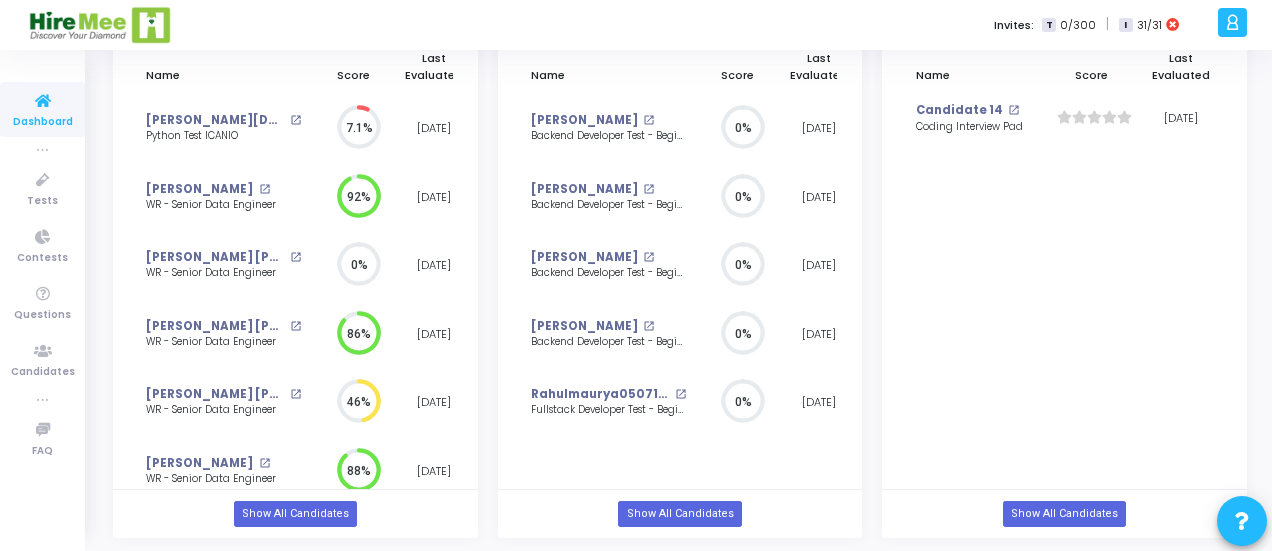 scroll, scrollTop: 0, scrollLeft: 0, axis: both 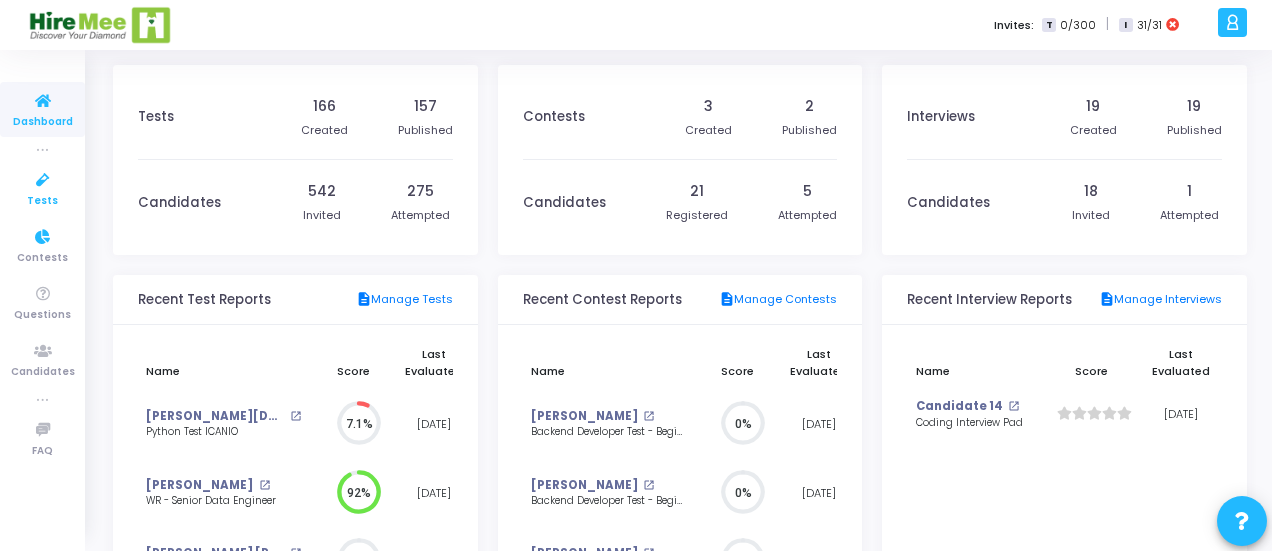 click on "Tests" at bounding box center (42, 201) 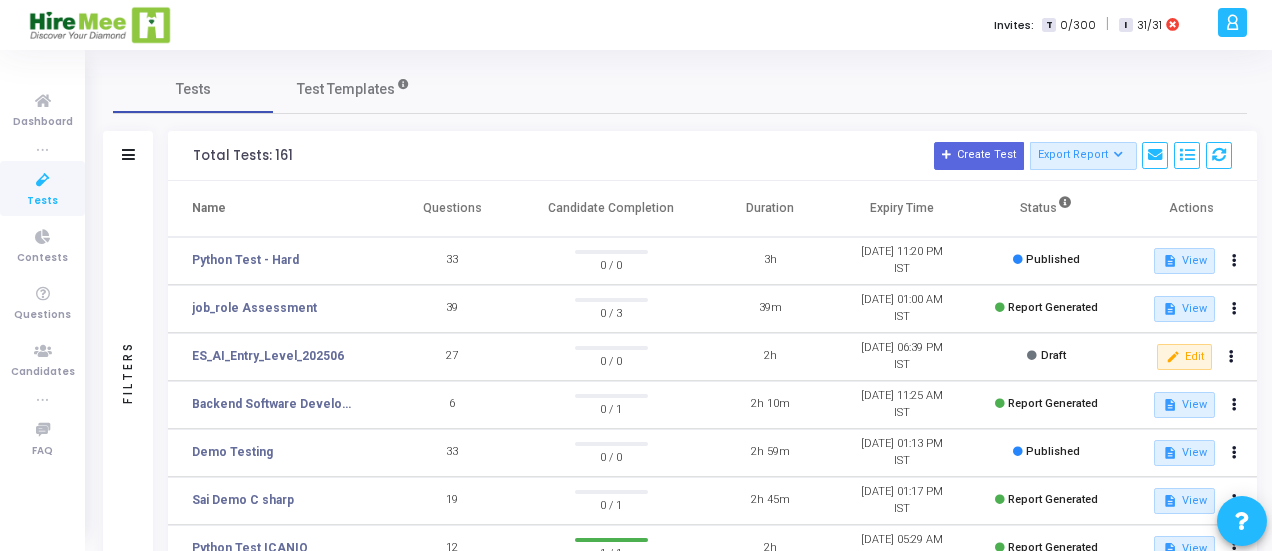 click on "Tests   Test Templates   Filters   Filters   Test Name:  search  Status    Draft   Published   Expired   Archived  Job Role   Created By   Shared With  Select Time Range:  Published At Total Tests: 161  Create Test   Export Report   Id   Name   Job Role   Questions   Candidate Completion   Published At   Duration   Expiry Time   Status   Name   Questions   Candidate Completion  Duration  Expiry Time   Status   Actions   Python Test - Hard  33  0 / 0  3h 31 Jul, 2025 11:20 PM IST  Published  description  View   job_role Assessment  39  0 / 3  39m 19 Jun, 2025 01:00 AM IST  Report Generated  description  View   ES_AI_Entry_Level_202506  27  0 / 0  2h 13 Jun, 2026 06:39 PM IST  Draft  edit  Edit   Backend Software Developer  6  0 / 1  2h 10m 20 Jun, 2025 11:25 AM IST  Report Generated  description  View   Demo Testing  33  0 / 0  2h 59m 30 Jun, 2025 01:13 PM IST  Published  description  View   Sai Demo C sharp  19  0 / 1  2h 45m 30 Jun, 2025 01:17 PM IST  Report Generated  description  View  12  1 / 1  2h" at bounding box center [680, 539] 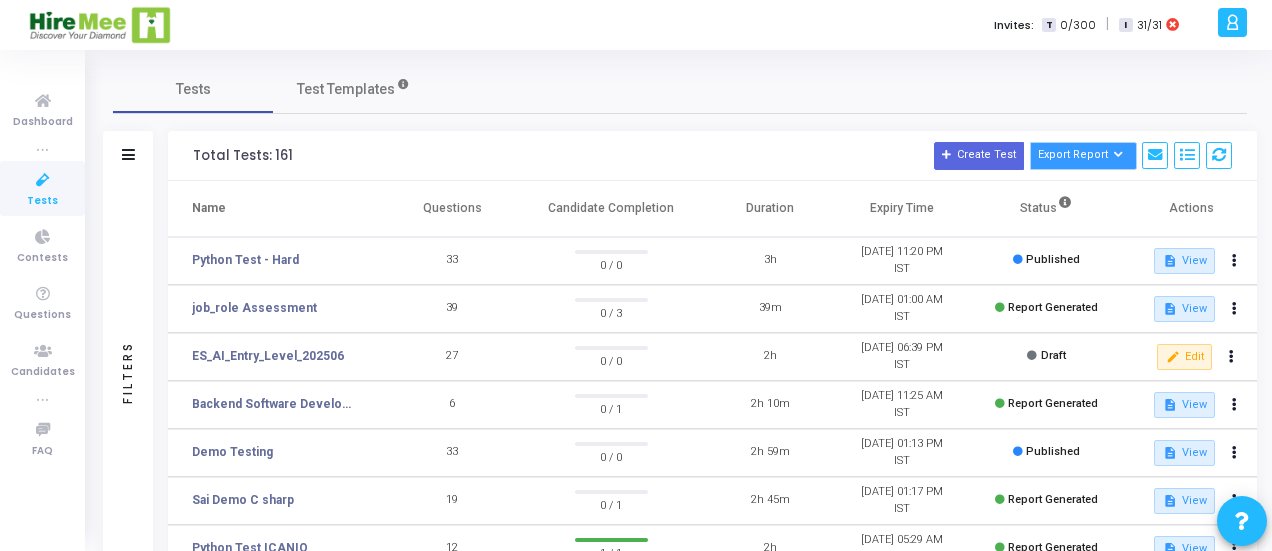 click 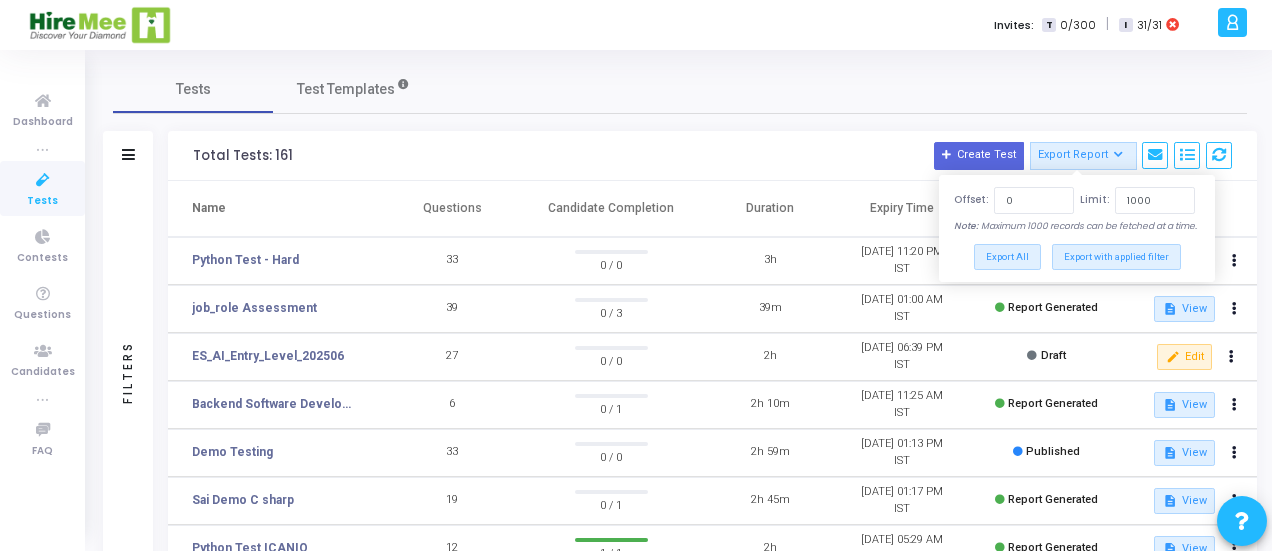 click on "Tests   Test Templates" 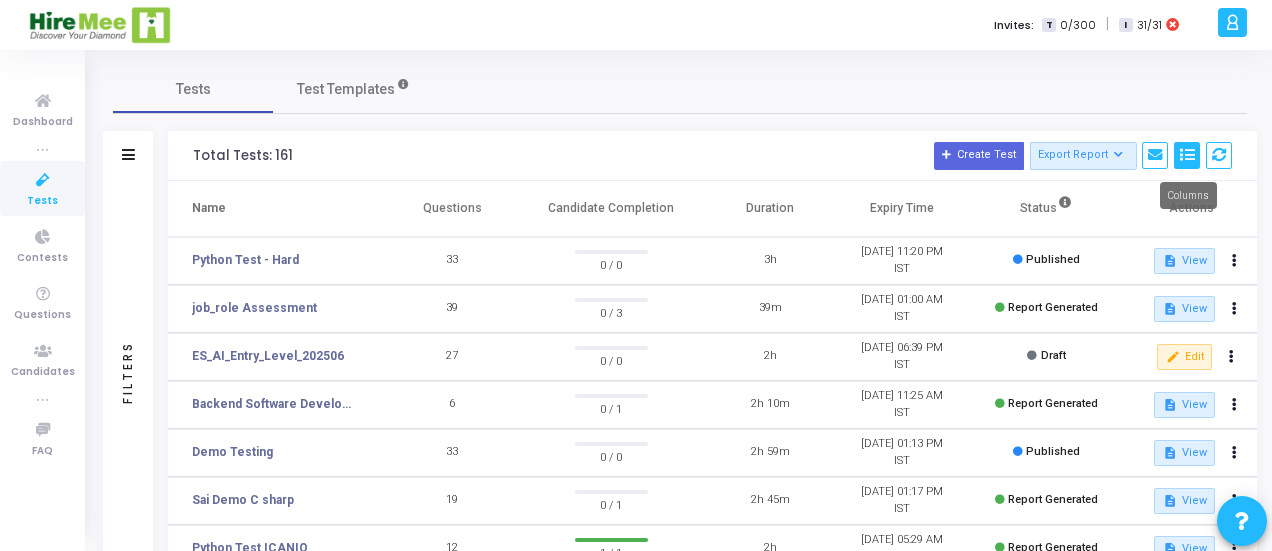click at bounding box center (1187, 155) 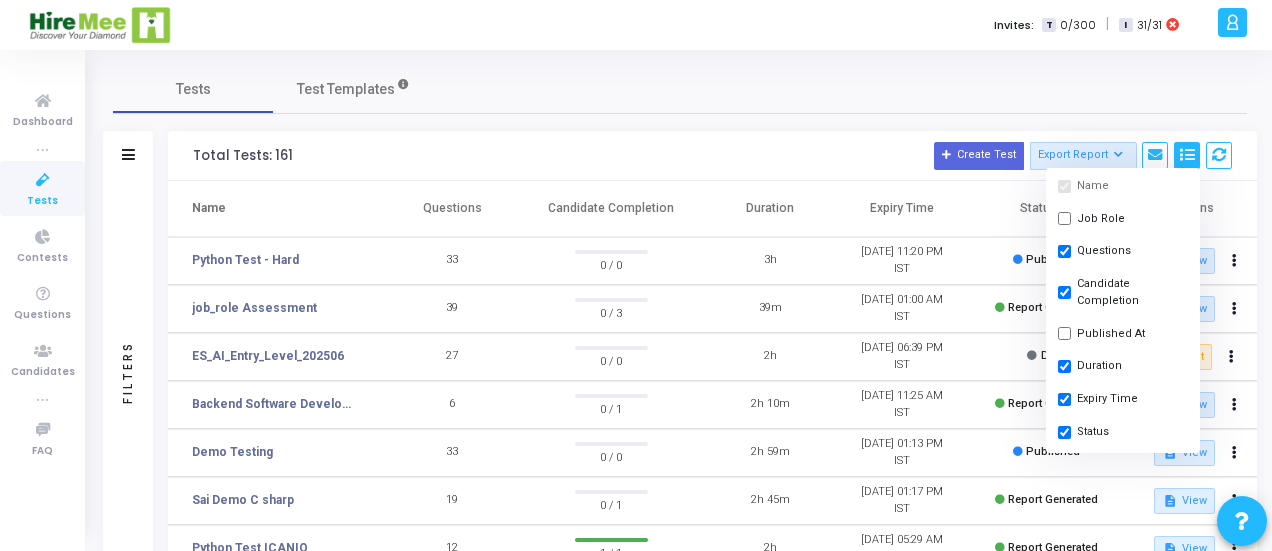 scroll, scrollTop: 39, scrollLeft: 0, axis: vertical 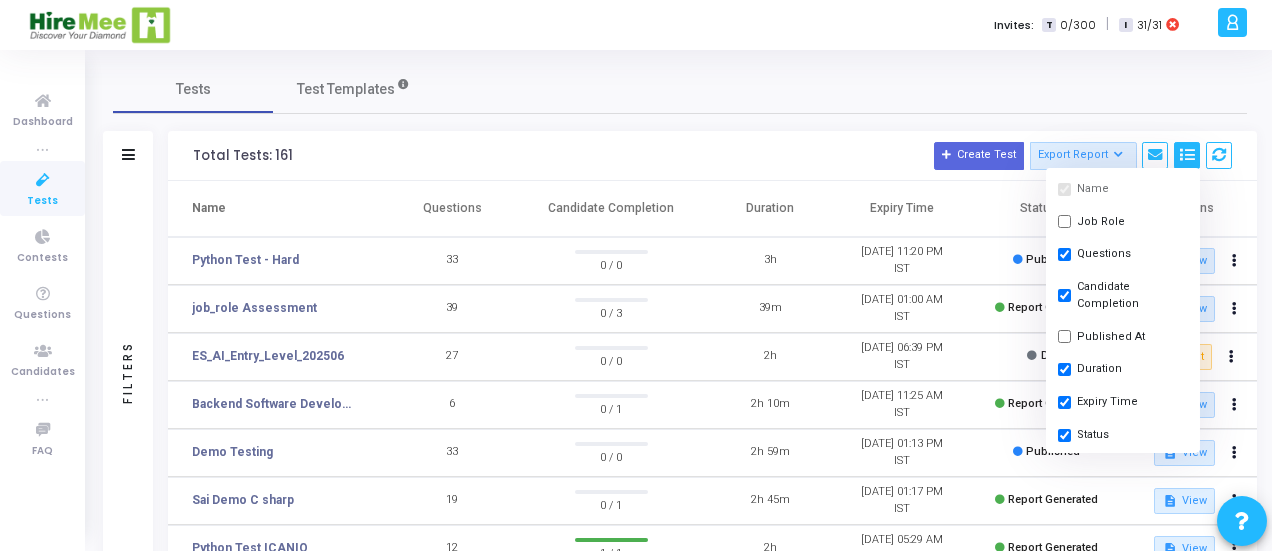 click on "Tests   Test Templates" 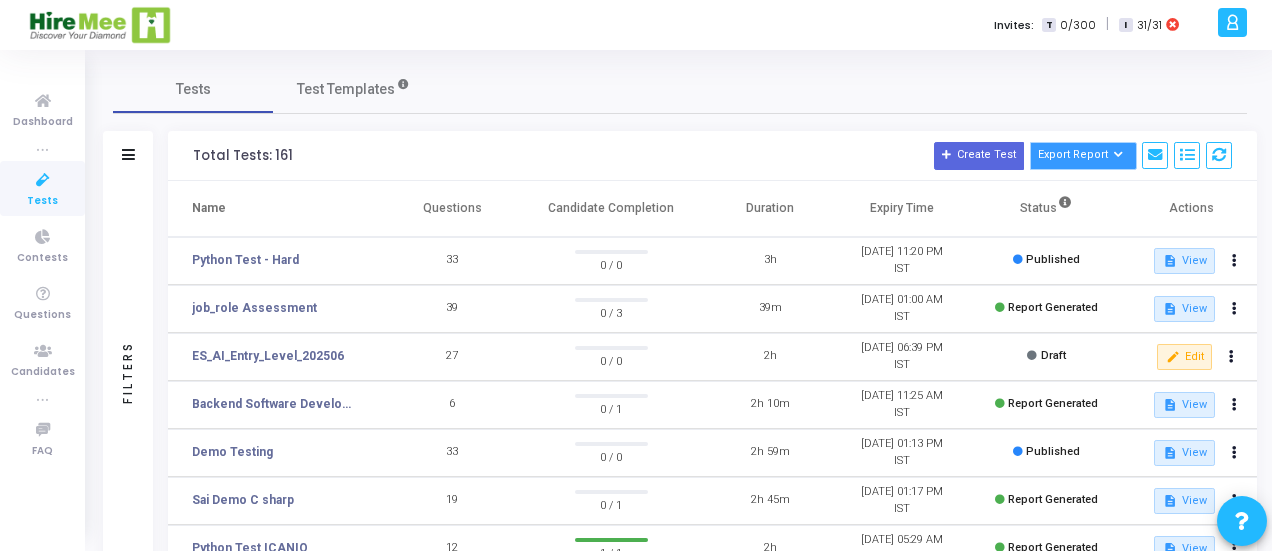 click on "Export Report" 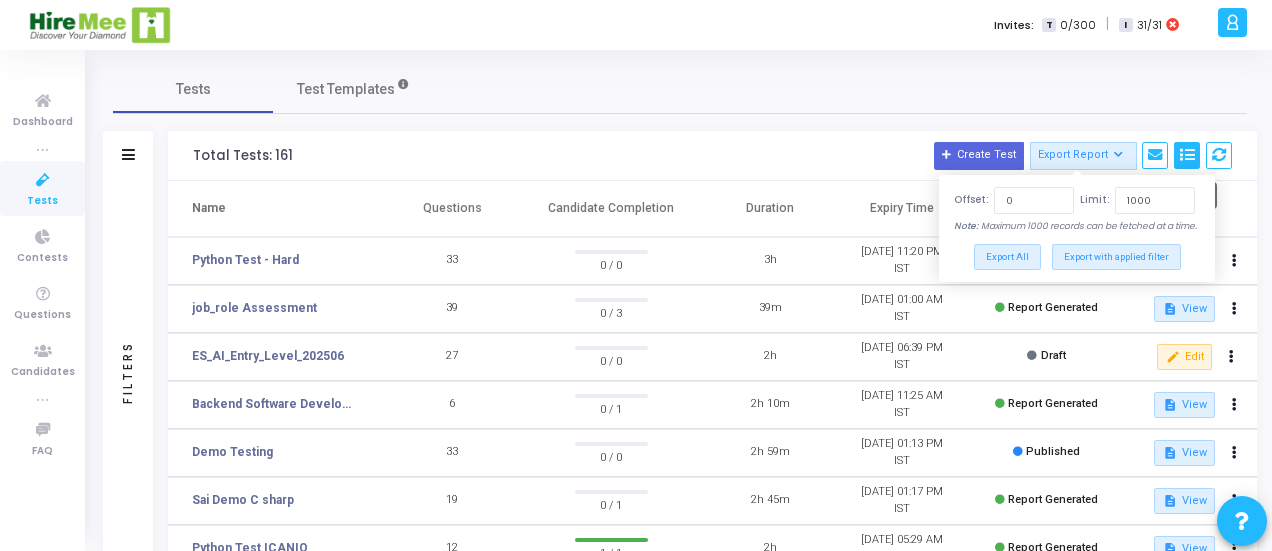 click at bounding box center [1187, 155] 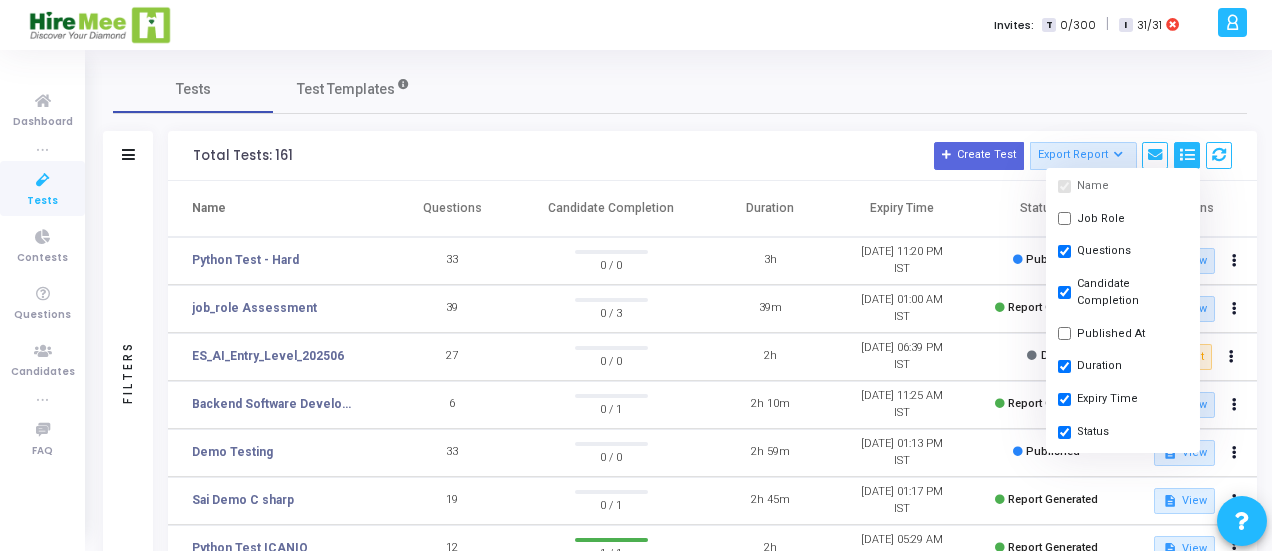 click on "Total Tests: 161  Create Test   Export Report   Id   Name   Job Role   Questions   Candidate Completion   Published At   Duration   Expiry Time   Status" 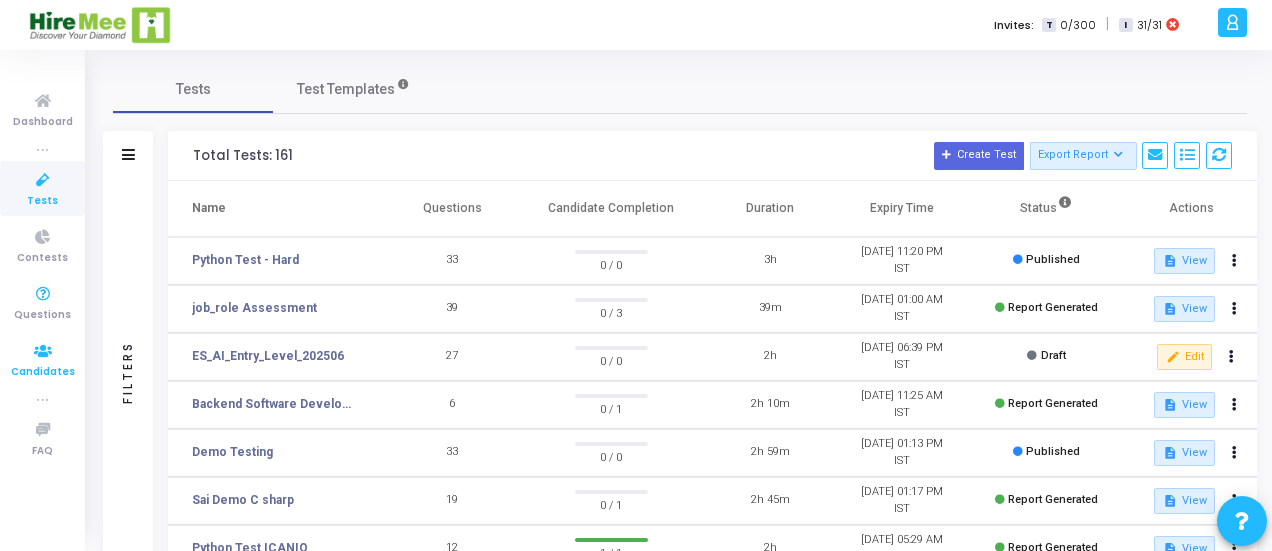 click at bounding box center (43, 351) 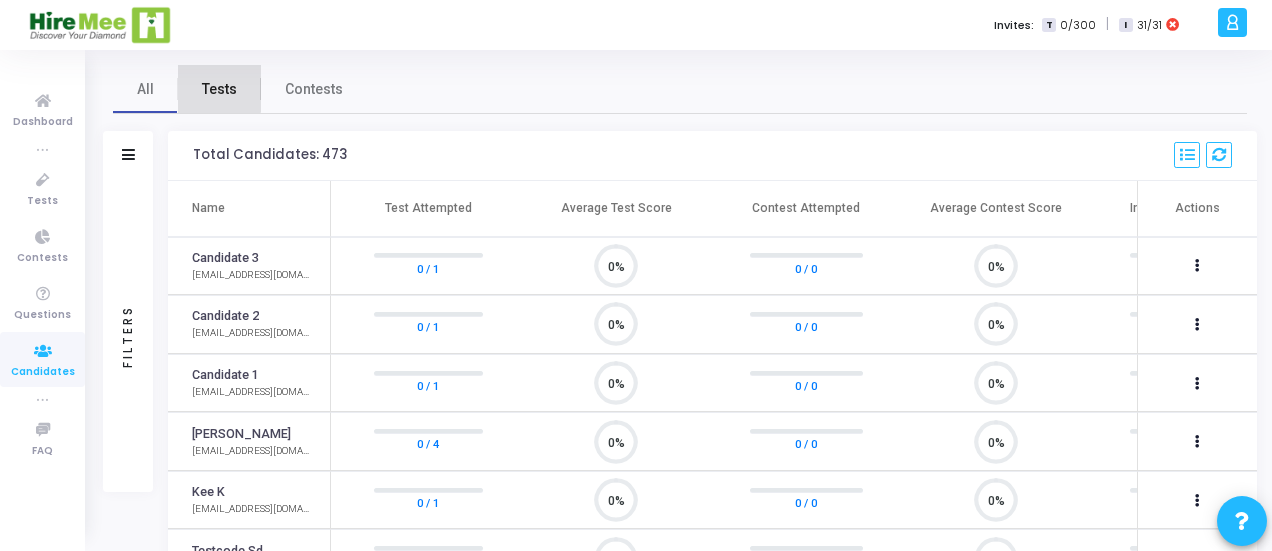 click on "Tests" at bounding box center (219, 89) 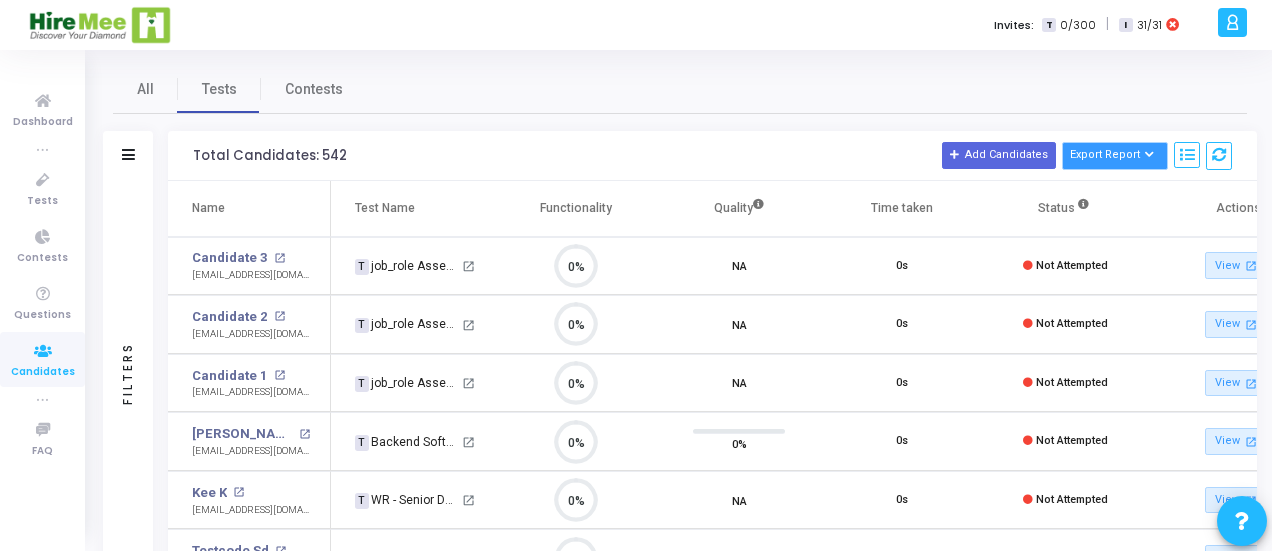 click on "Export Report" 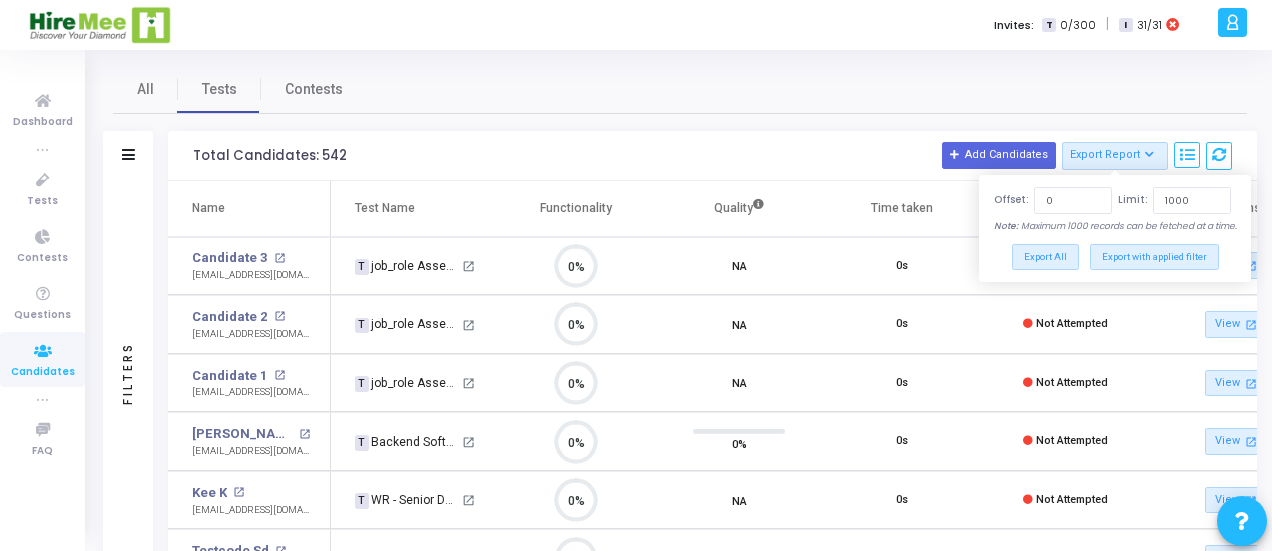 click on "All Tests Contests  Filters   Filters   Candidate Name/Email  search  Test Name  search  Candidate Status     Invite Sent     Read Instructions     Currently Active     Project Submitted     Evaluation Pending   View more   Select Time Range   Left full-screen mode   Switched tab or window   IP address change   Geolocation change   Proctoring stopped   Multiple Monitor Detection   Plagiarism Percentage  Total Candidates: 542  Add Candidates   Export Report  Offset:  0 Limit:  1000 Note:   Maximum 1000 records can be fetched at a time.  Export All   Export with applied filter   Name   Test/Contest   Questions   Functionality   Quality   Test Type   Test Duration   Test Start Time   Test Expiry Time   Time Taken   Created At   Shared At   Started At   Completed At   Webcam Sharing   Screen Sharing   Plagiarized   Left full-screen mode   Switched tab or window   Geolocation Violations   IP Address Violations   Feedback   Code Changes   Status   Actions   Name  Test Name   Functionality   Quality  Time taken" 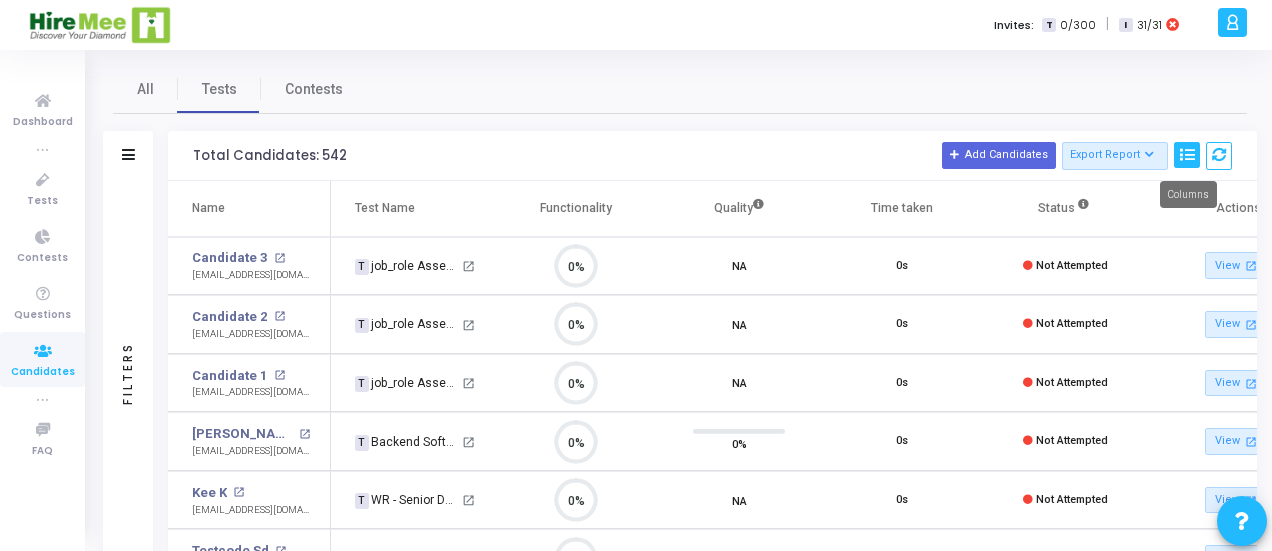 click at bounding box center [1187, 155] 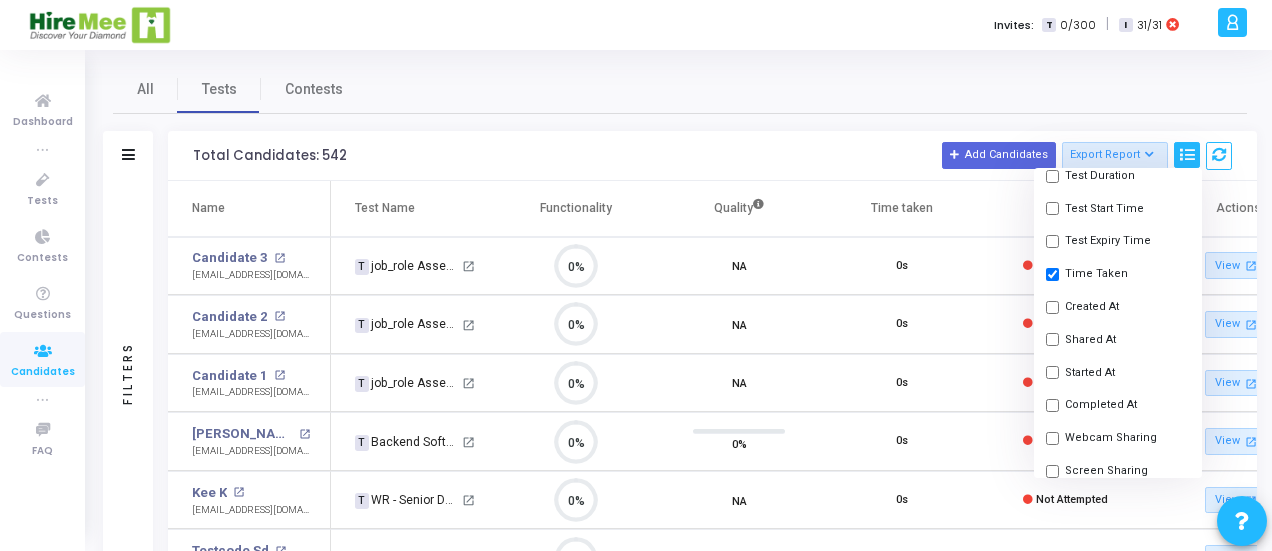 click 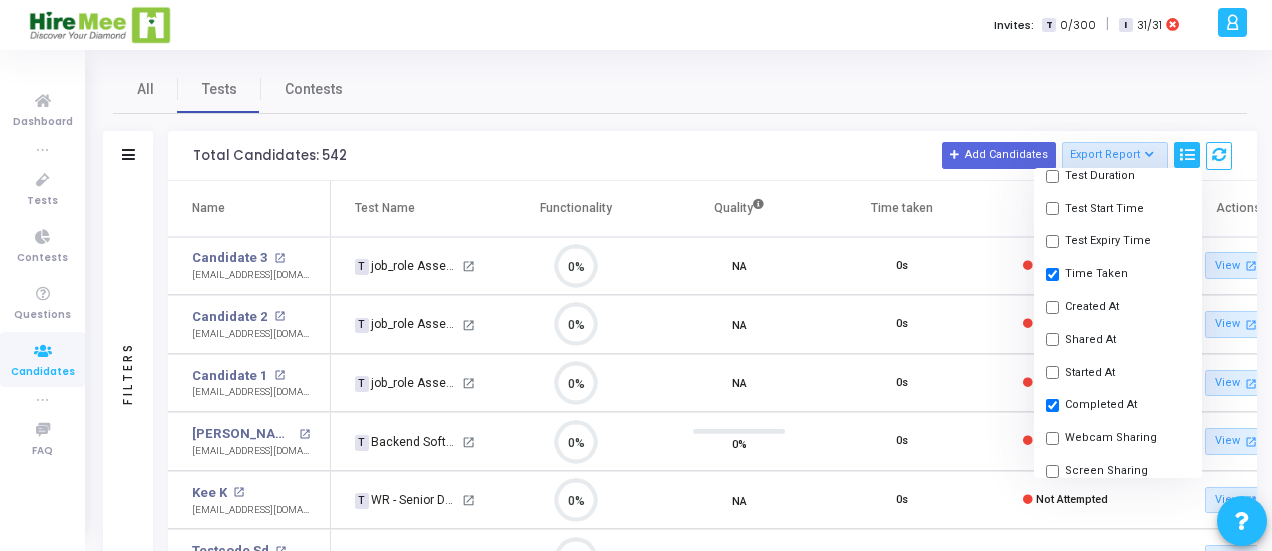 checkbox on "true" 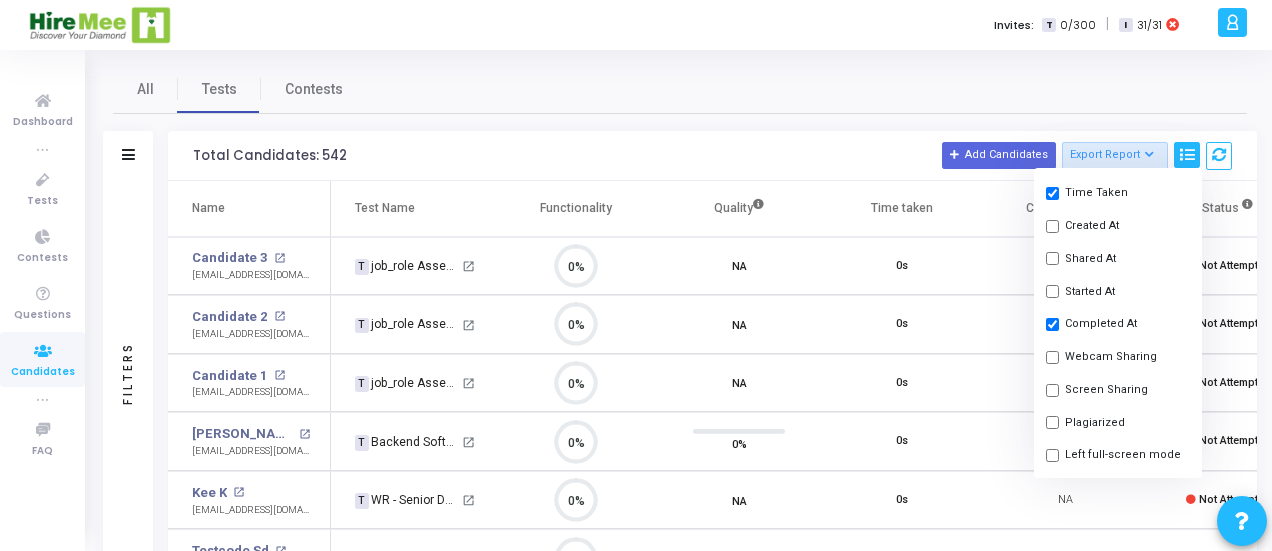 click 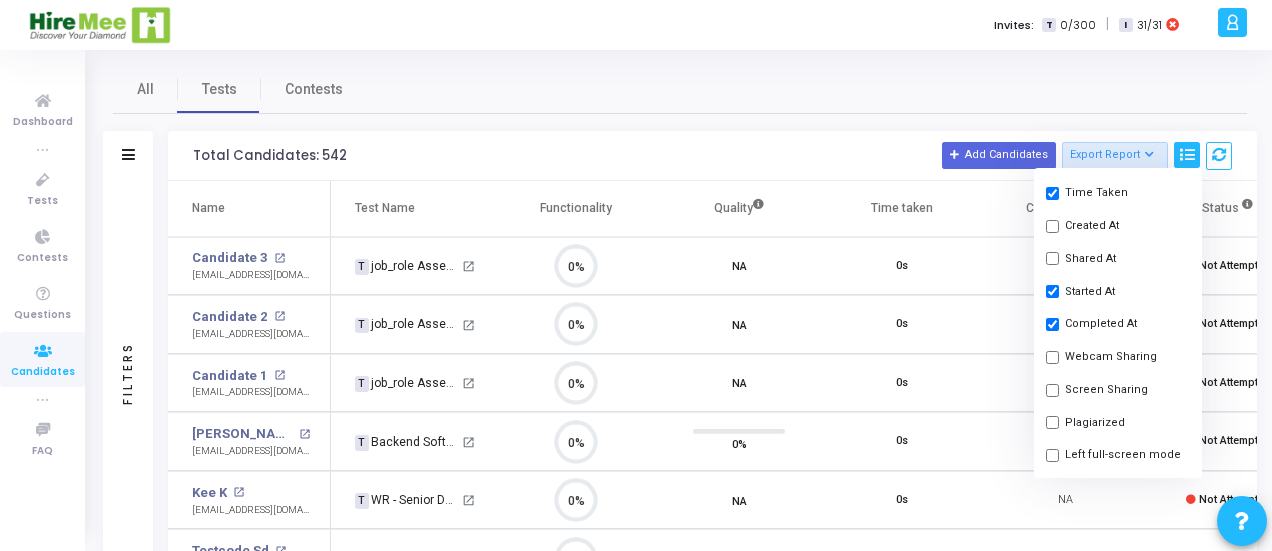 checkbox on "true" 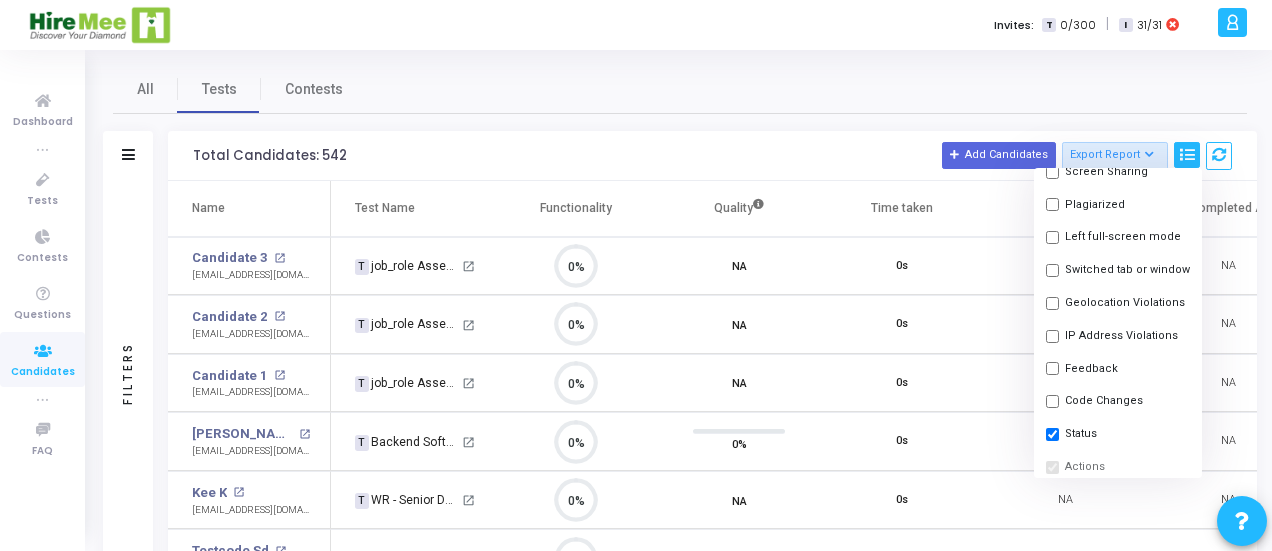 click on "All Tests Contests" 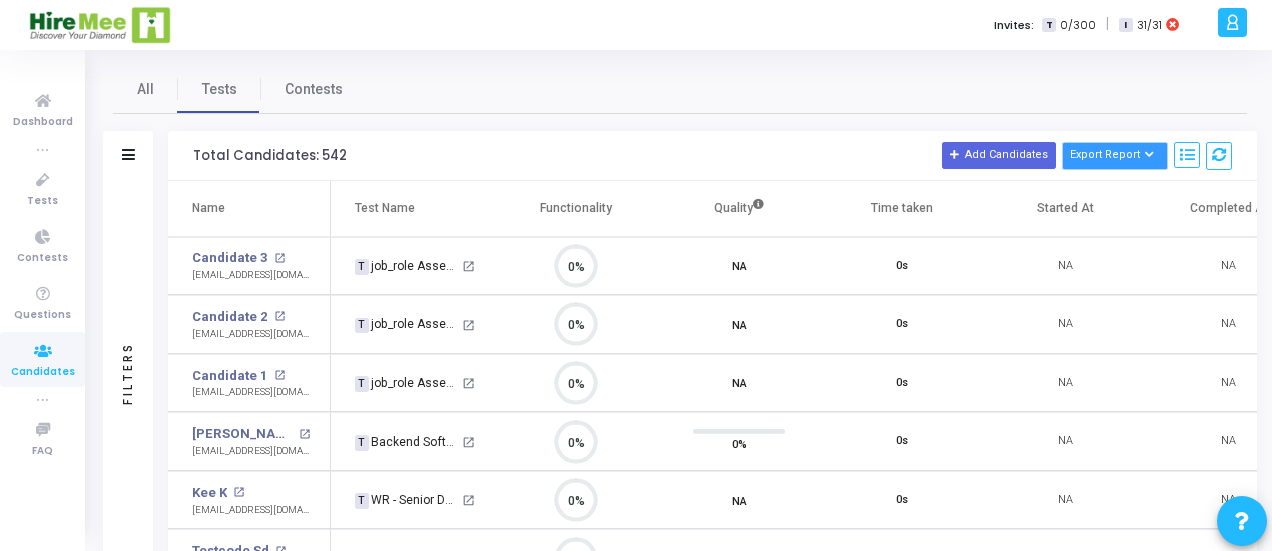 click on "Export Report" 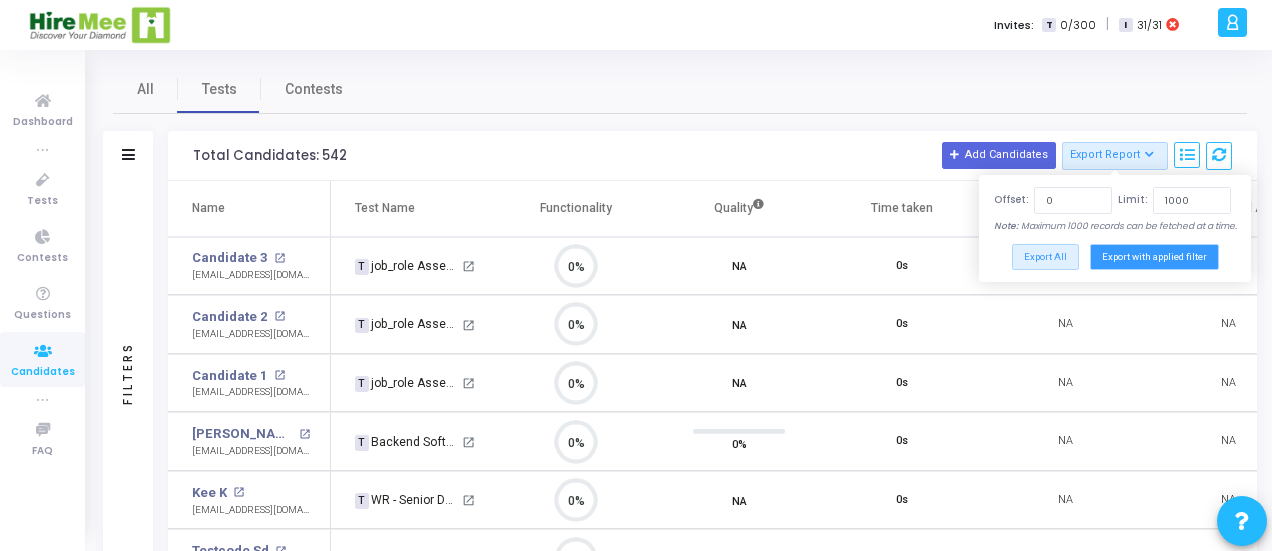 click on "Export with applied filter" at bounding box center [1154, 256] 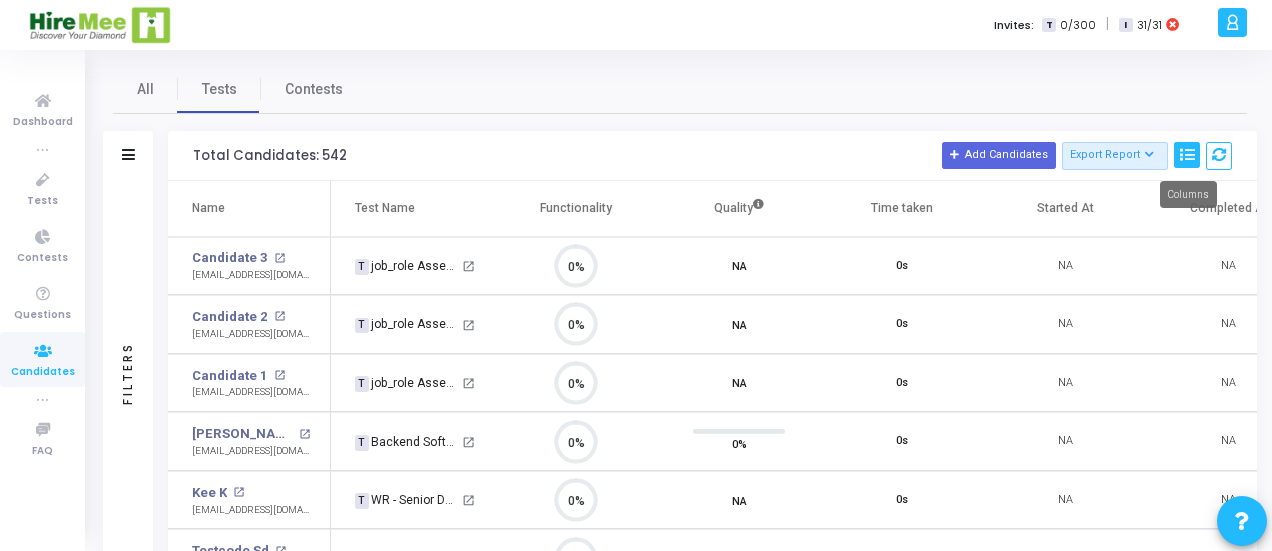 click at bounding box center [1187, 155] 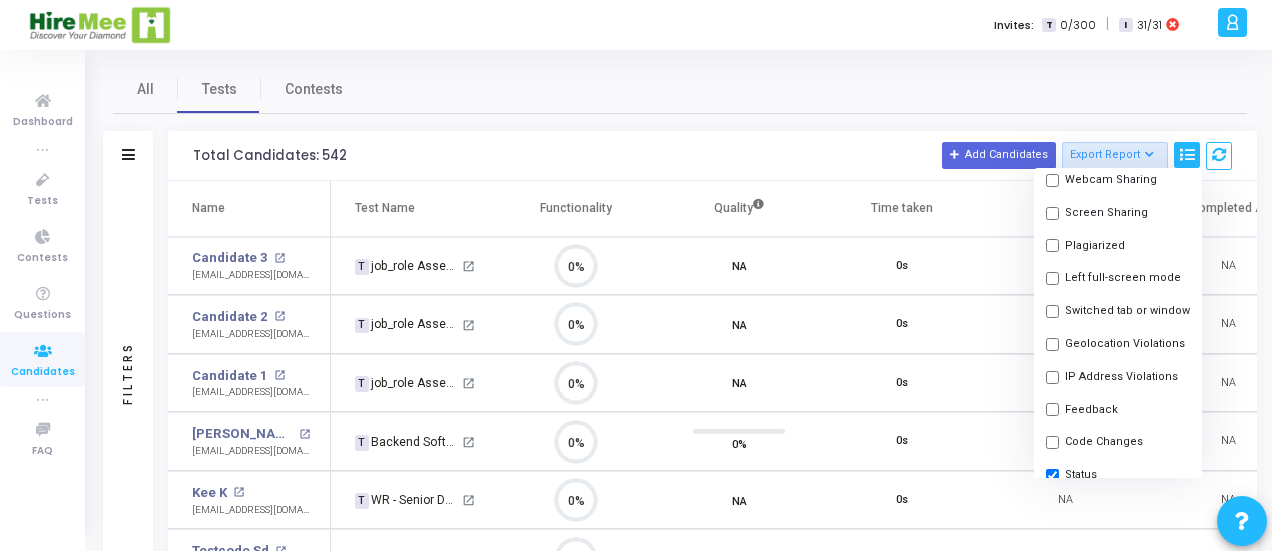 scroll, scrollTop: 515, scrollLeft: 0, axis: vertical 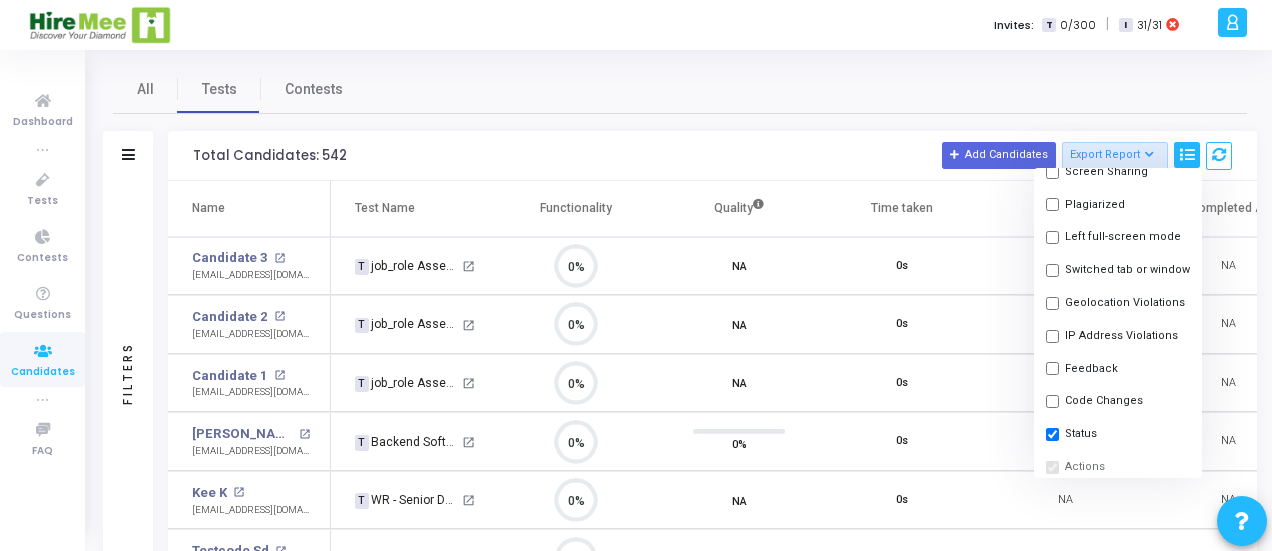 click on "All Tests Contests" 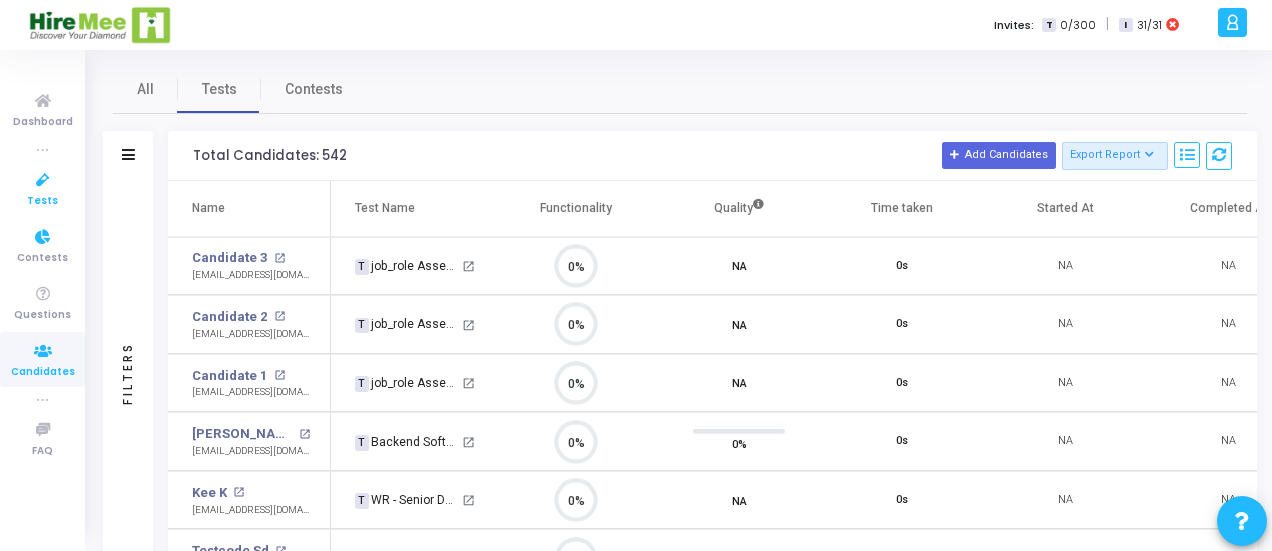 click on "Tests" at bounding box center [42, 201] 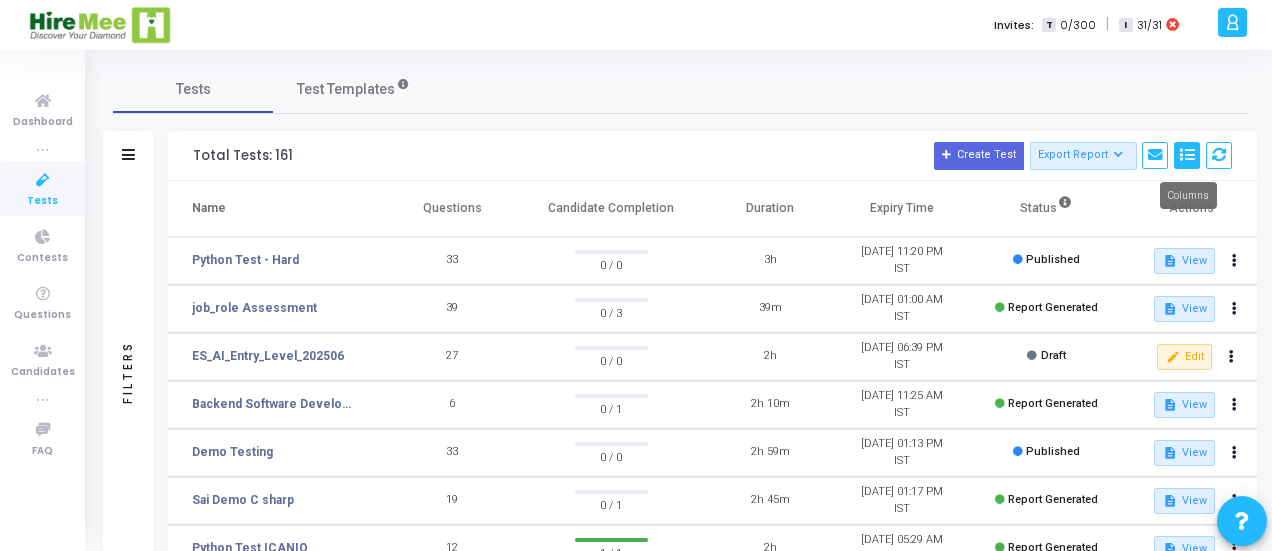 click at bounding box center (1187, 155) 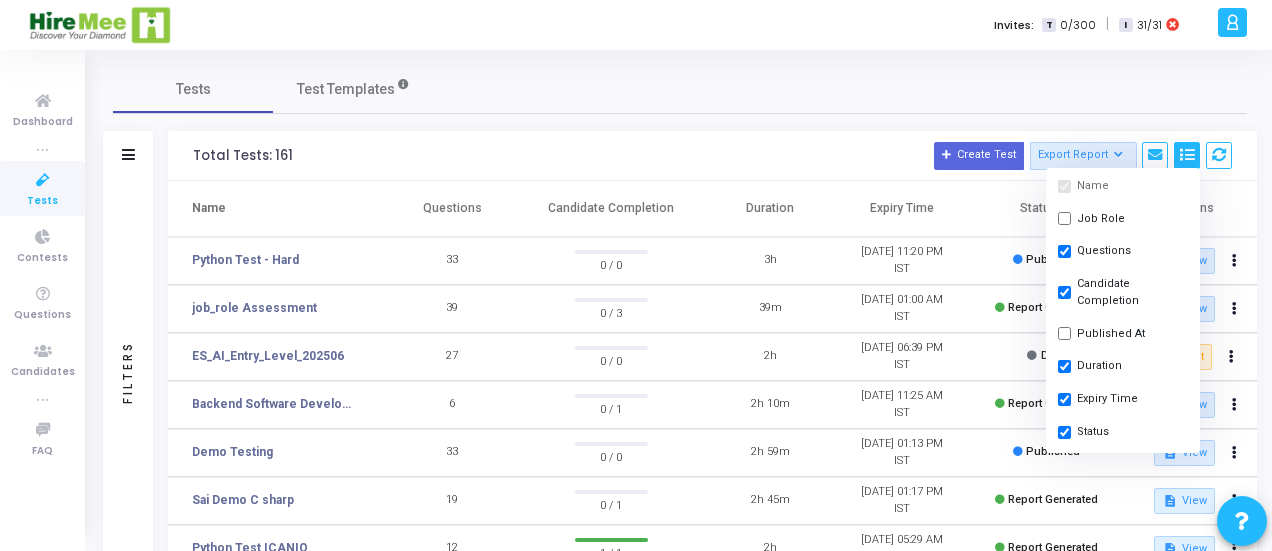 scroll, scrollTop: 0, scrollLeft: 0, axis: both 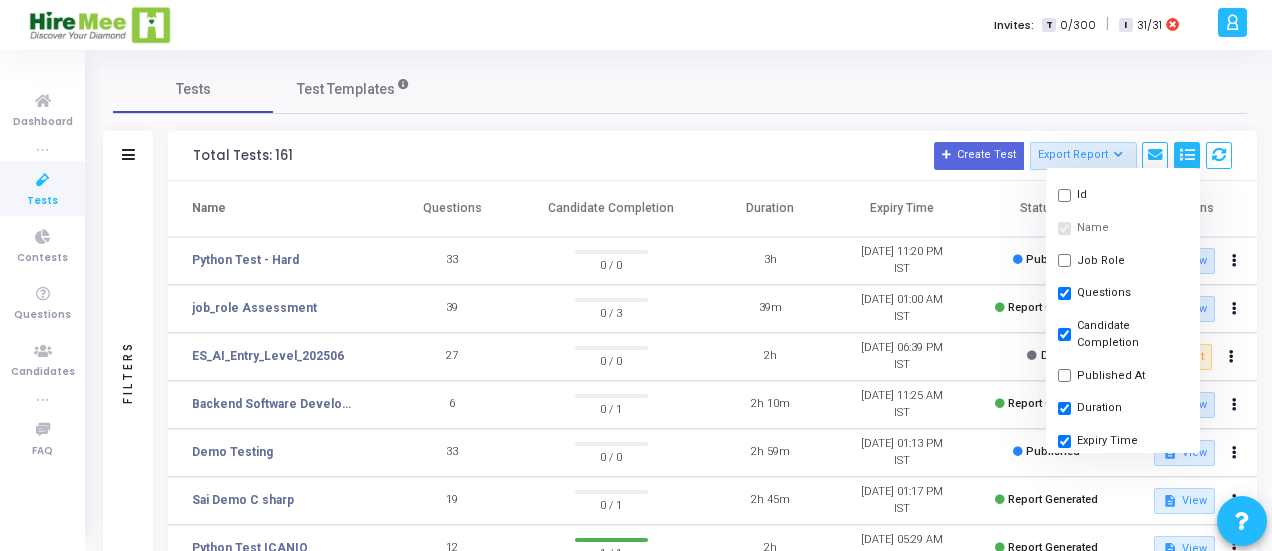 click on "Tests   Test Templates" 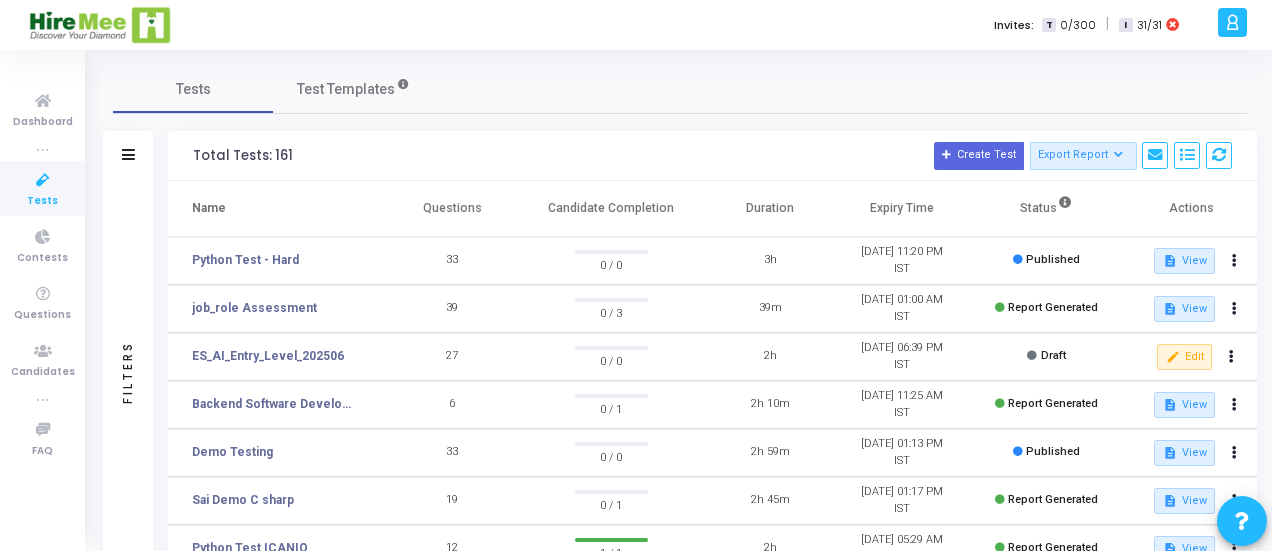 click on "Total Tests: 161  Create Test   Export Report   Id   Name   Job Role   Questions   Candidate Completion   Published At   Duration   Expiry Time   Status" 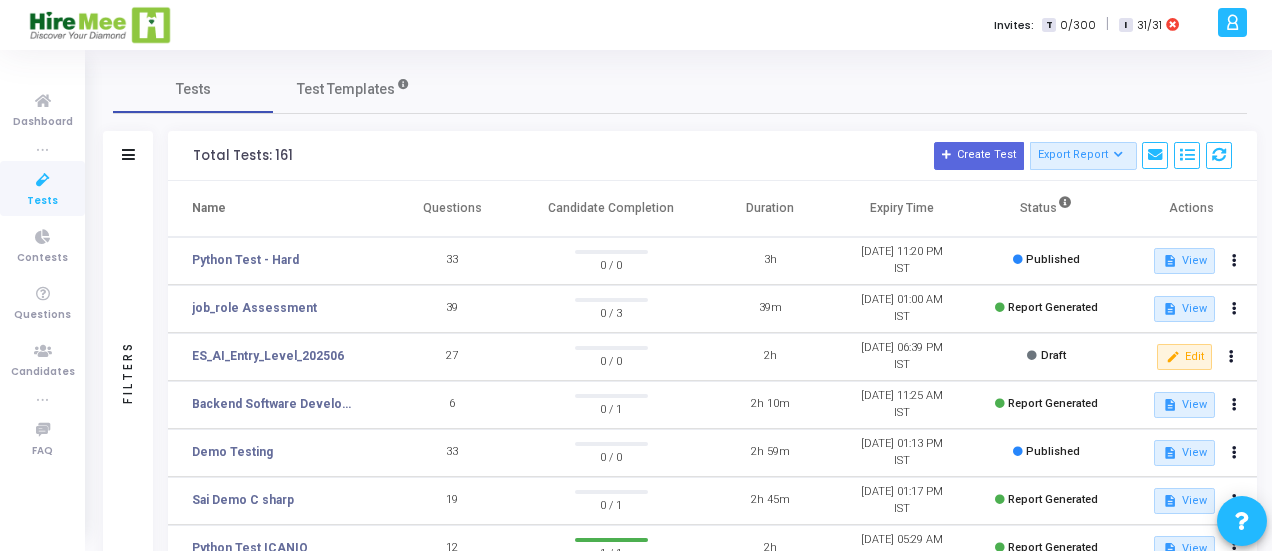 click on "Tests   Test Templates" 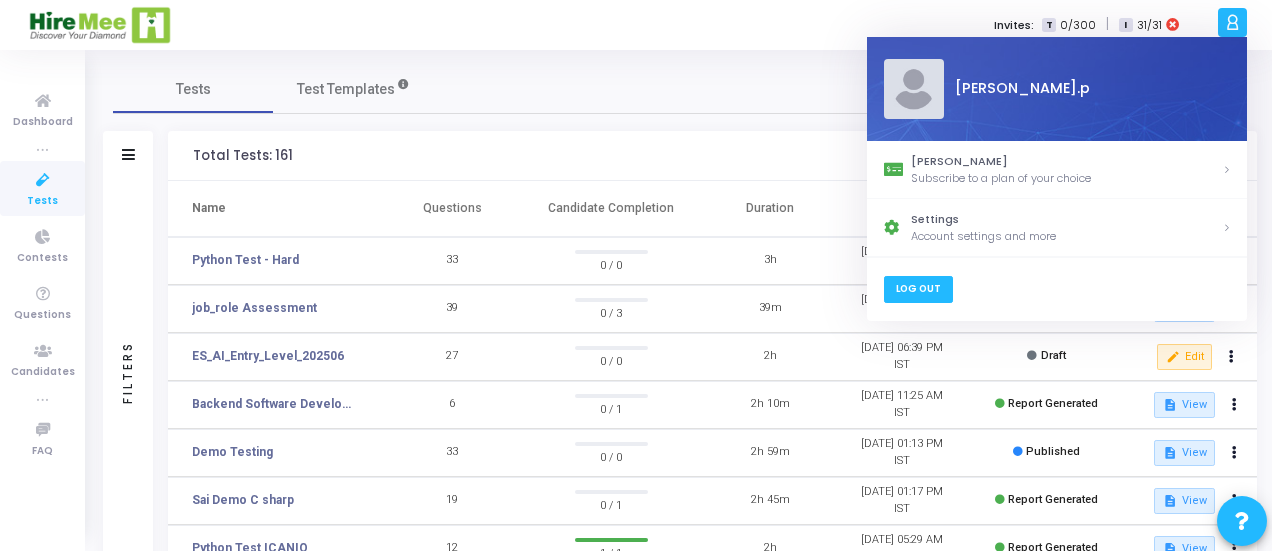 click on "Log Out" 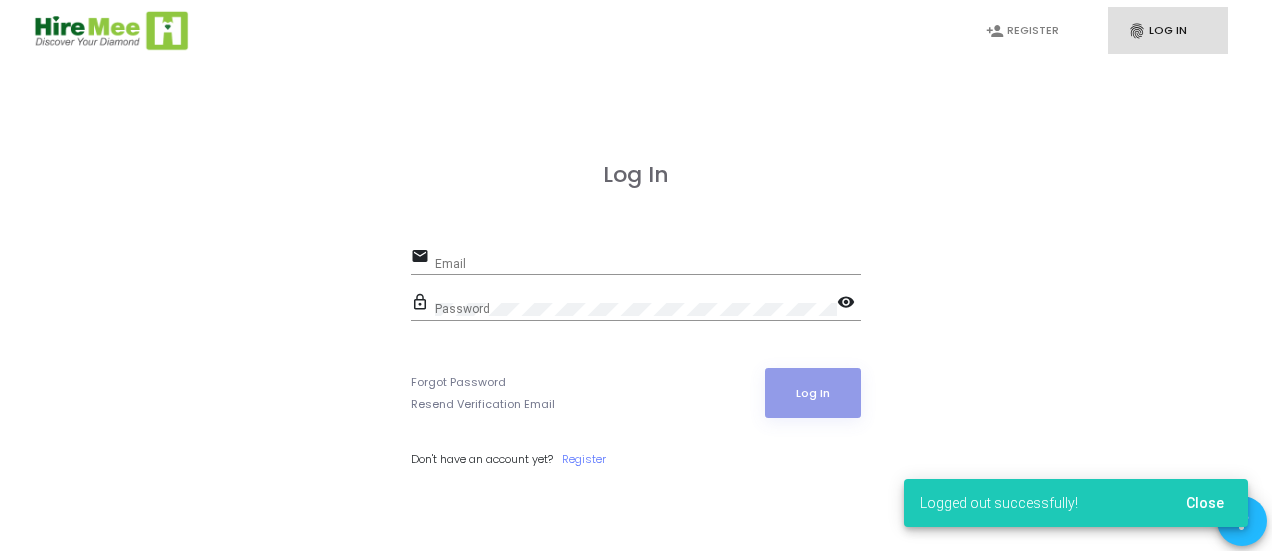 scroll, scrollTop: -170, scrollLeft: 0, axis: vertical 